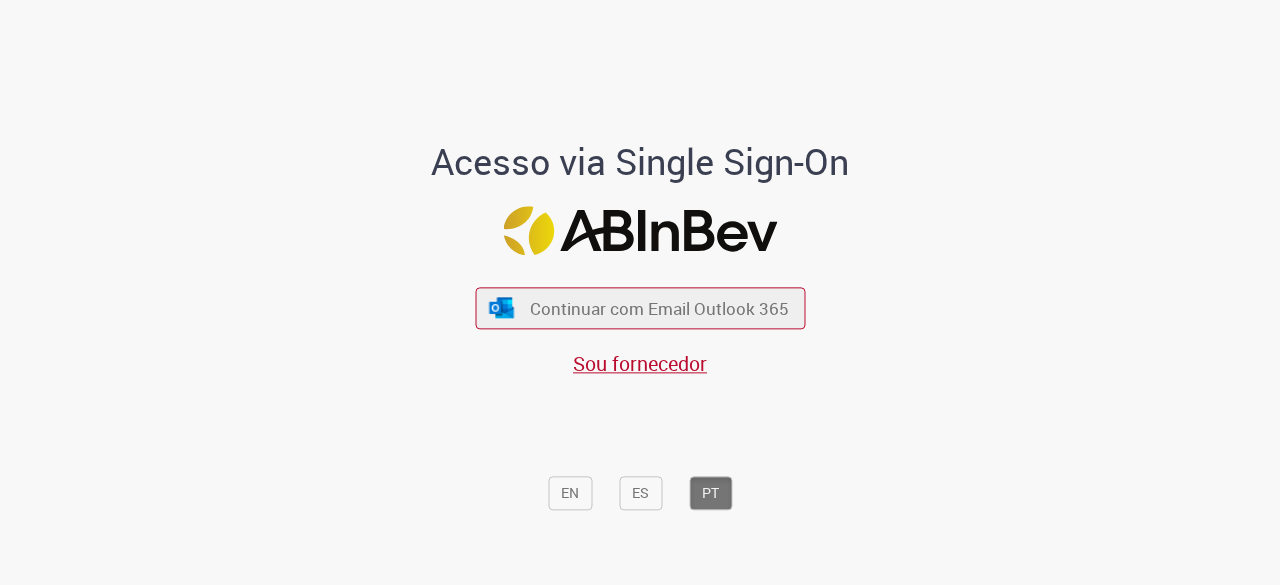 scroll, scrollTop: 0, scrollLeft: 0, axis: both 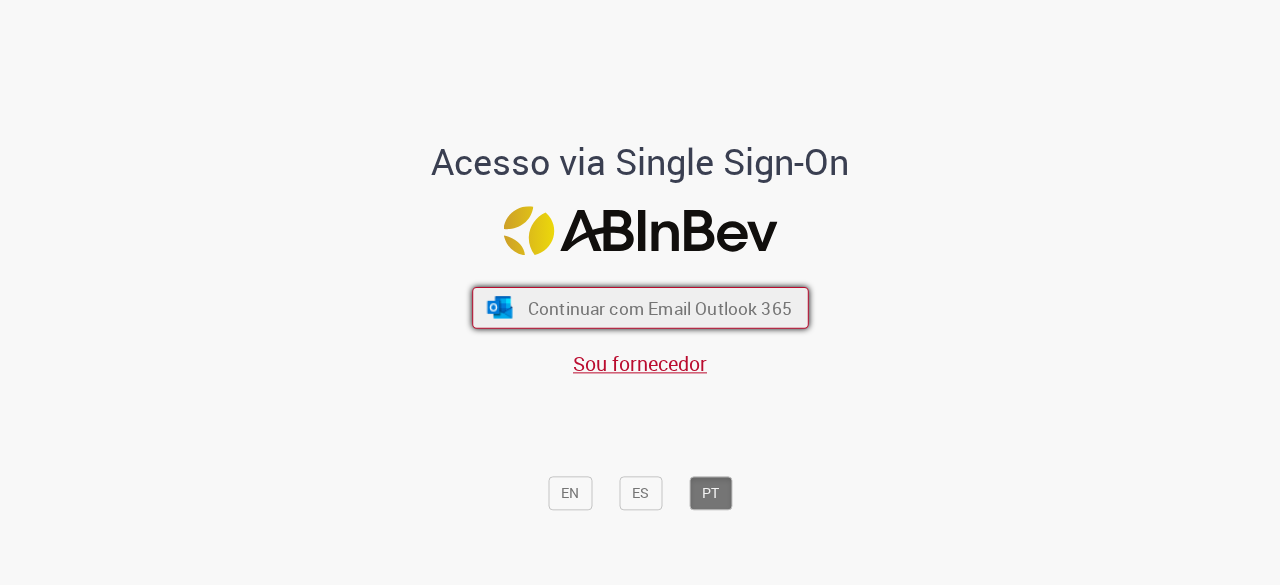 click on "Continuar com Email Outlook 365" at bounding box center (659, 308) 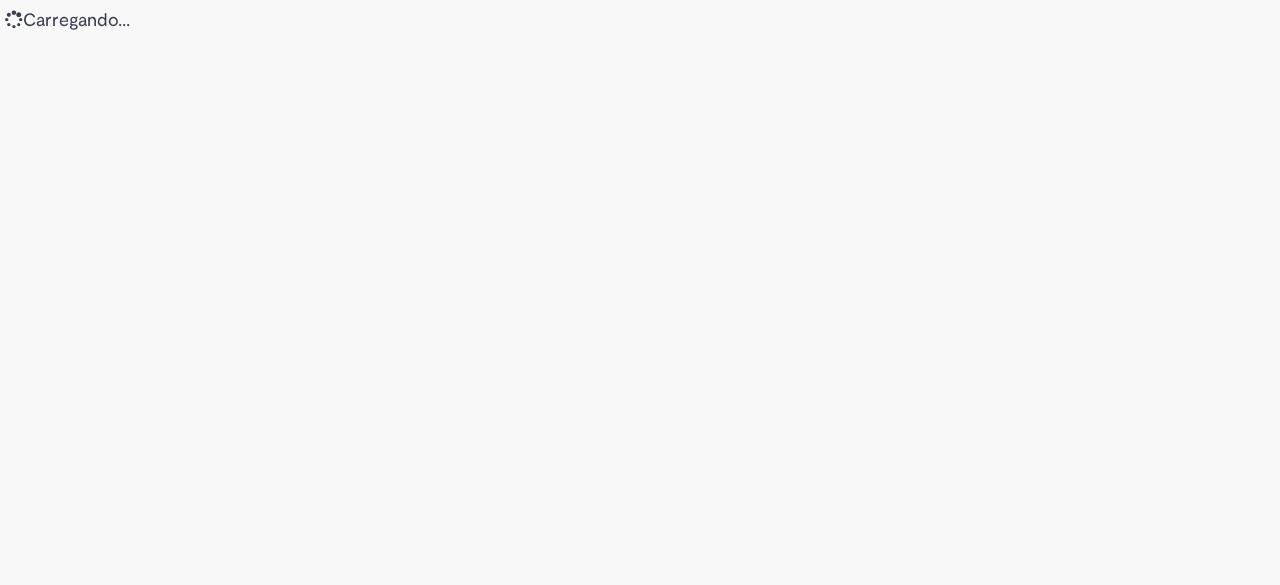 scroll, scrollTop: 0, scrollLeft: 0, axis: both 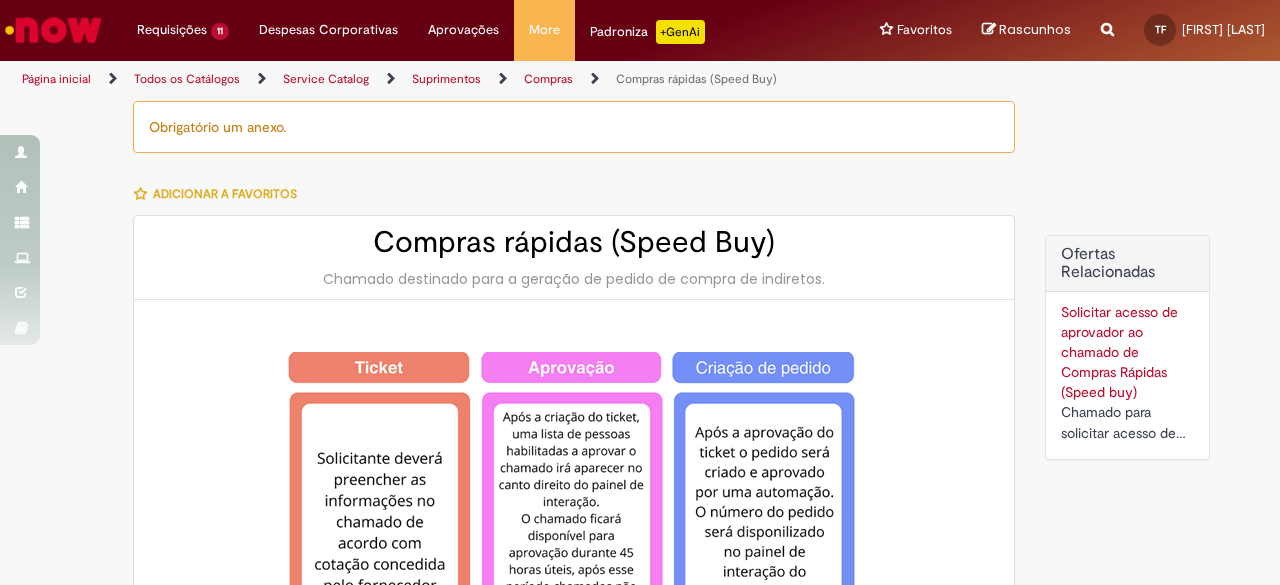 type on "**********" 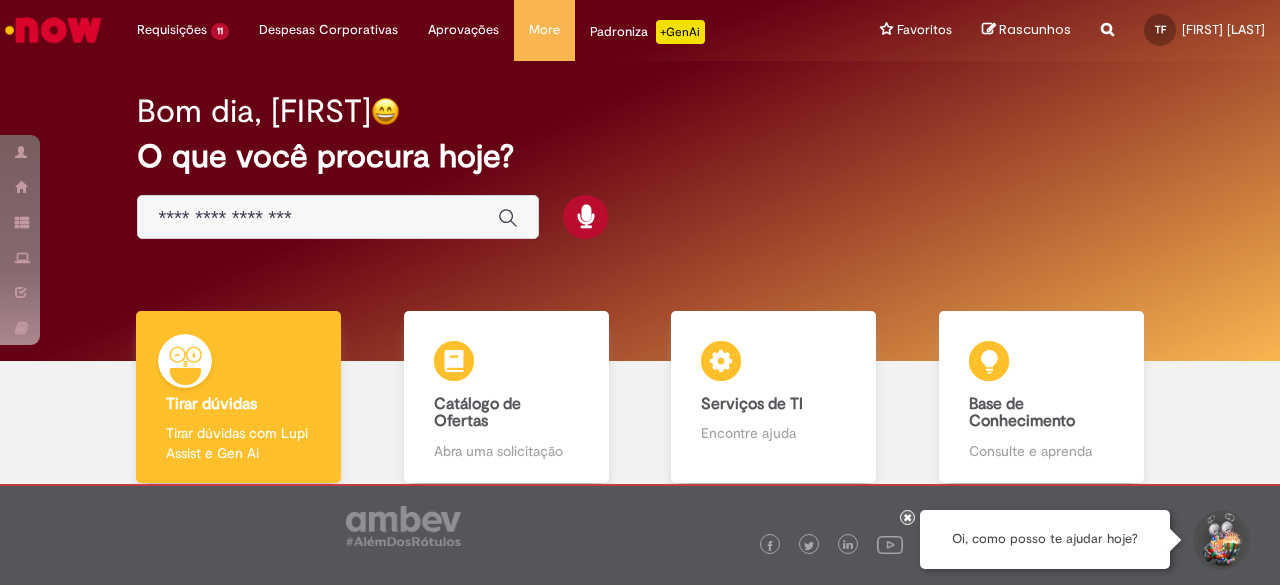 scroll, scrollTop: 0, scrollLeft: 0, axis: both 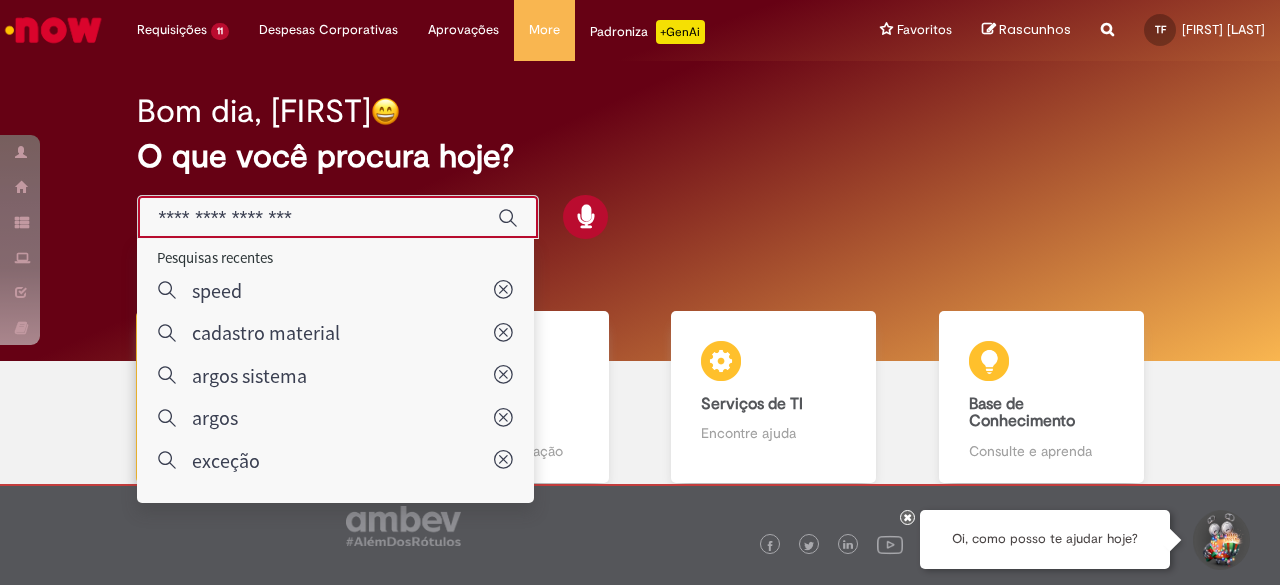 paste on "**********" 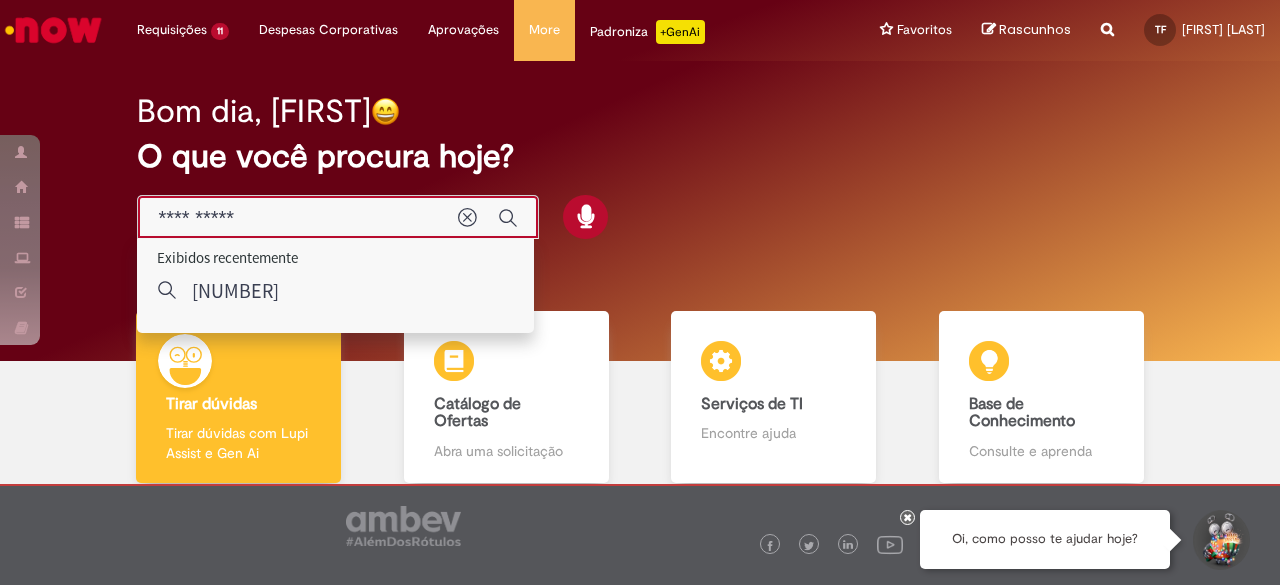drag, startPoint x: 318, startPoint y: 211, endPoint x: 88, endPoint y: 229, distance: 230.70328 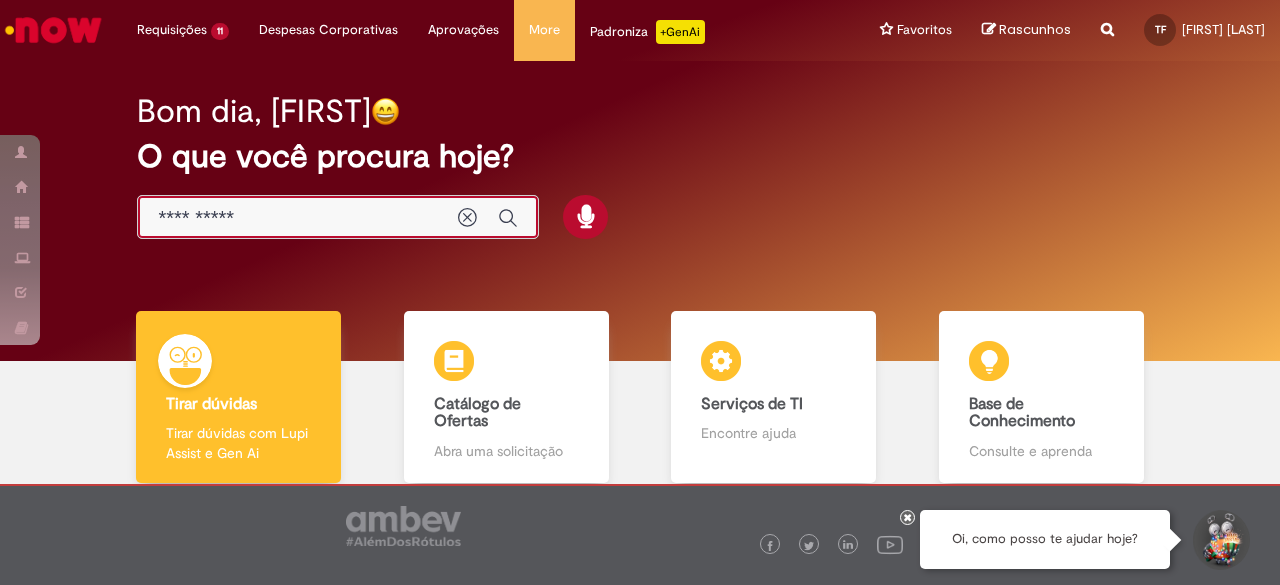 type 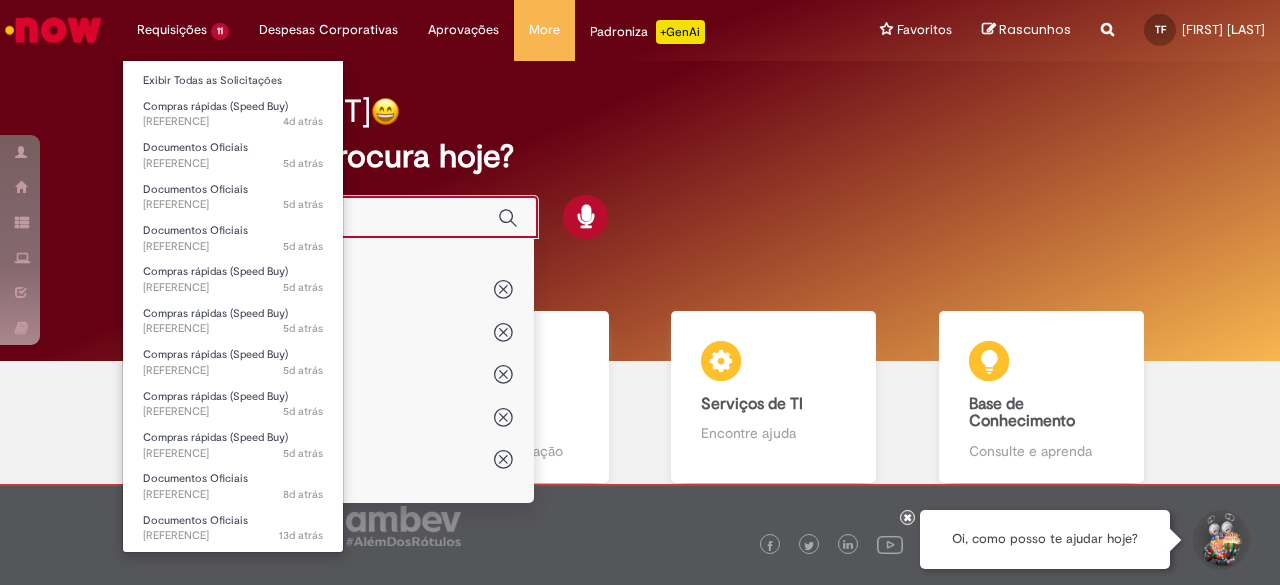 click on "Requisições   [NUMBER]
Exibir Todas as Solicitações
Compras rápidas (Speed Buy)
[DURATION] atrás [DURATION] atrás  [REFERENCE]
Documentos Oficiais
[DURATION] atrás [DURATION] atrás  [REFERENCE]
Documentos Oficiais
[DURATION] atrás [DURATION] atrás  [REFERENCE]
Documentos Oficiais
[DURATION] atrás [DURATION] atrás  [REFERENCE]
Compras rápidas (Speed Buy)
[DURATION] atrás [DURATION] atrás  [REFERENCE]
Compras rápidas (Speed Buy)
[DURATION] atrás [DURATION] atrás  [REFERENCE]
Compras rápidas (Speed Buy)
[DURATION] atrás [DURATION] atrás  [REFERENCE]
Compras rápidas (Speed Buy)
[DURATION] atrás [DURATION] atrás  [REFERENCE]
Compras rápidas (Speed Buy)
[DURATION] atrás [DURATION] atrás  [REFERENCE]
Compras rápidas (Speed Buy)
[DURATION] atrás [DURATION] atrás  [REFERENCE]
Documentos Oficiais
[DURATION] atrás [DURATION] atrás  [REFERENCE]
Documentos Oficiais
[DURATION] atrás [DURATION] atrás  [REFERENCE]" at bounding box center [183, 30] 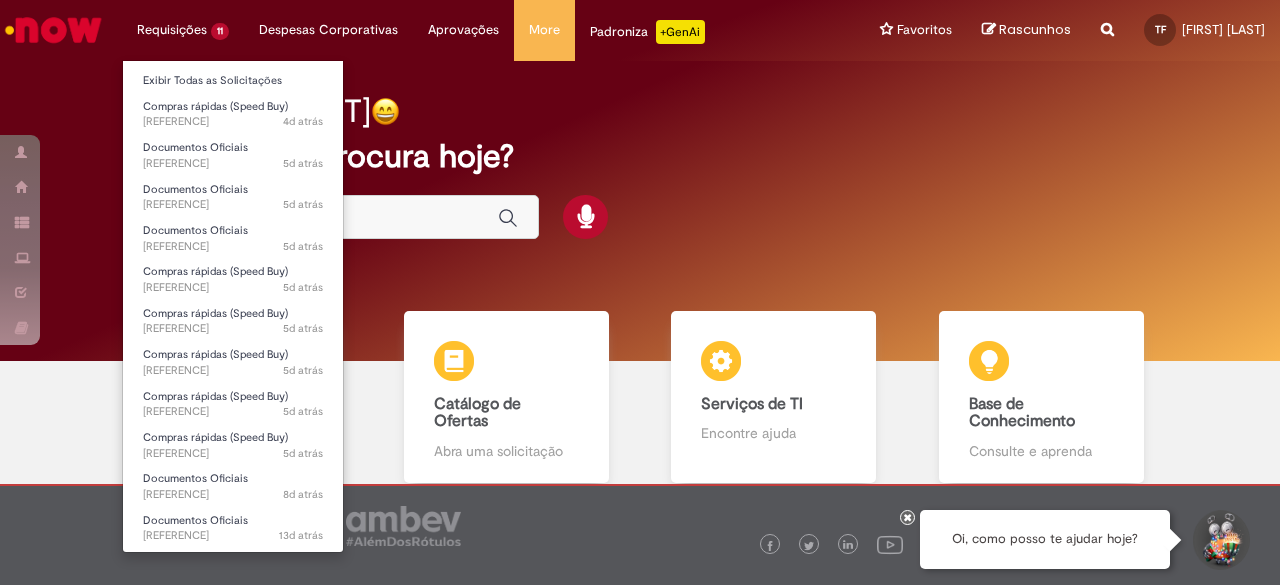 click on "Requisições   [NUMBER]
Exibir Todas as Solicitações
Compras rápidas (Speed Buy)
[DURATION] atrás [DURATION] atrás  [REFERENCE]
Documentos Oficiais
[DURATION] atrás [DURATION] atrás  [REFERENCE]
Documentos Oficiais
[DURATION] atrás [DURATION] atrás  [REFERENCE]
Documentos Oficiais
[DURATION] atrás [DURATION] atrás  [REFERENCE]
Compras rápidas (Speed Buy)
[DURATION] atrás [DURATION] atrás  [REFERENCE]
Compras rápidas (Speed Buy)
[DURATION] atrás [DURATION] atrás  [REFERENCE]
Compras rápidas (Speed Buy)
[DURATION] atrás [DURATION] atrás  [REFERENCE]
Compras rápidas (Speed Buy)
[DURATION] atrás [DURATION] atrás  [REFERENCE]
Compras rápidas (Speed Buy)
[DURATION] atrás [DURATION] atrás  [REFERENCE]
Compras rápidas (Speed Buy)
[DURATION] atrás [DURATION] atrás  [REFERENCE]
Documentos Oficiais
[DURATION] atrás [DURATION] atrás  [REFERENCE]
Documentos Oficiais
[DURATION] atrás [DURATION] atrás  [REFERENCE]" at bounding box center (183, 30) 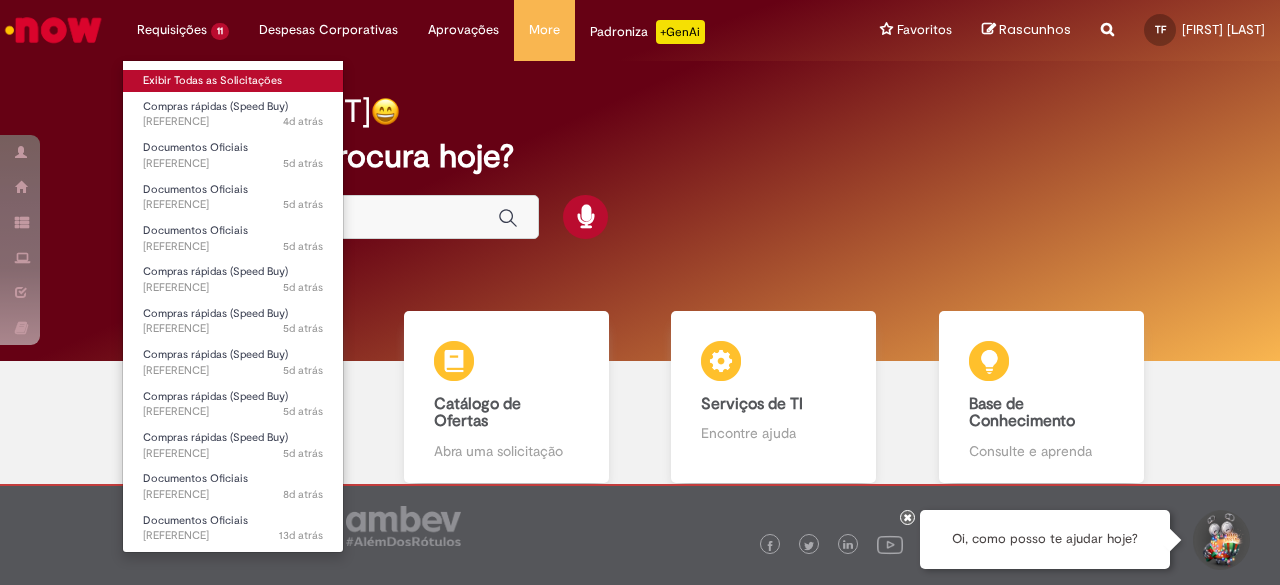 click on "Exibir Todas as Solicitações" at bounding box center (233, 81) 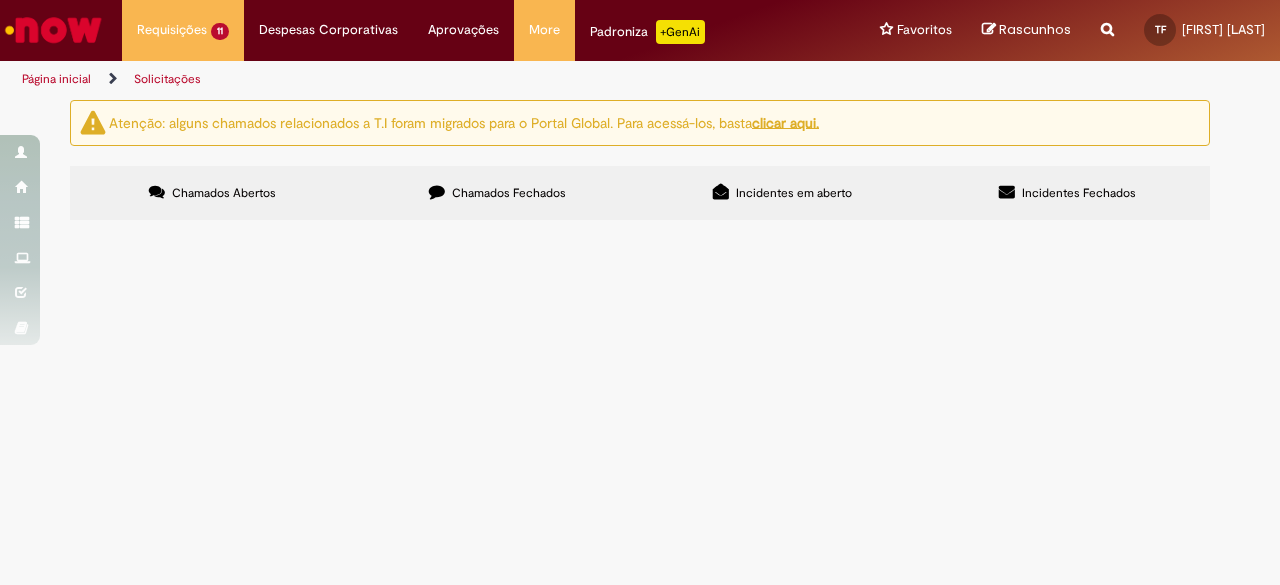 click at bounding box center (0, 0) 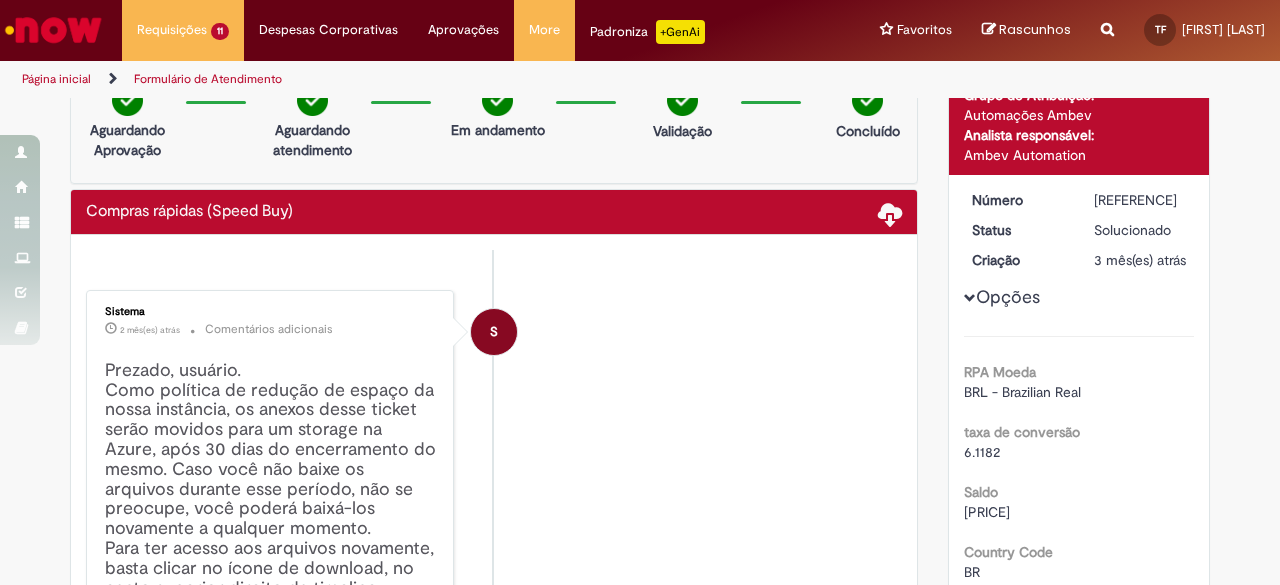 scroll, scrollTop: 0, scrollLeft: 0, axis: both 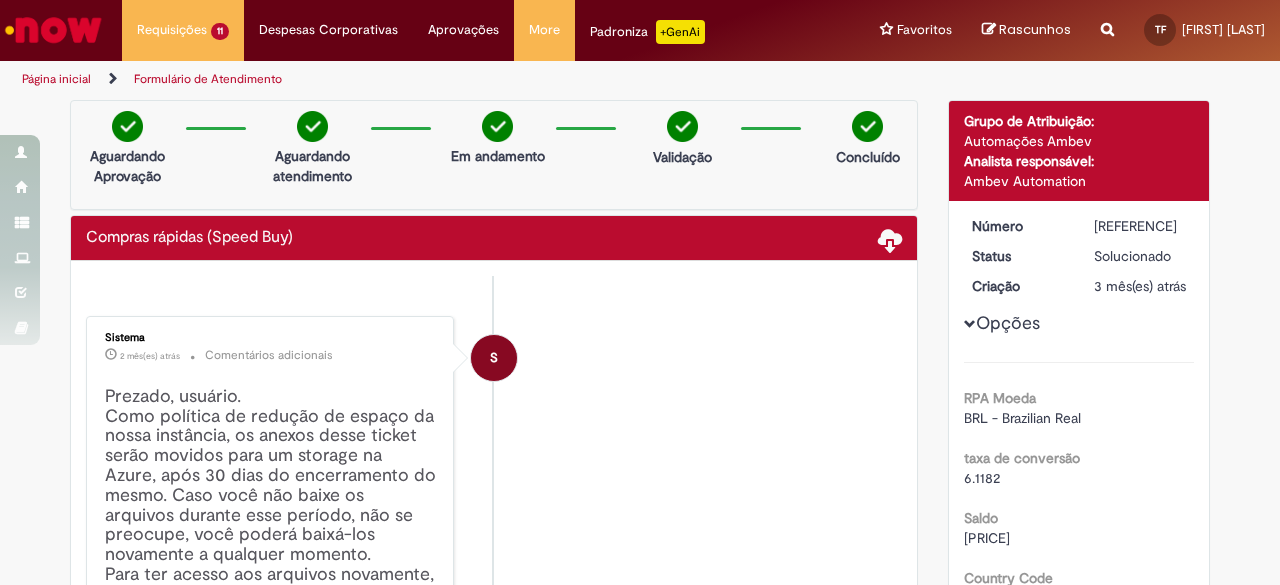 click at bounding box center (890, 239) 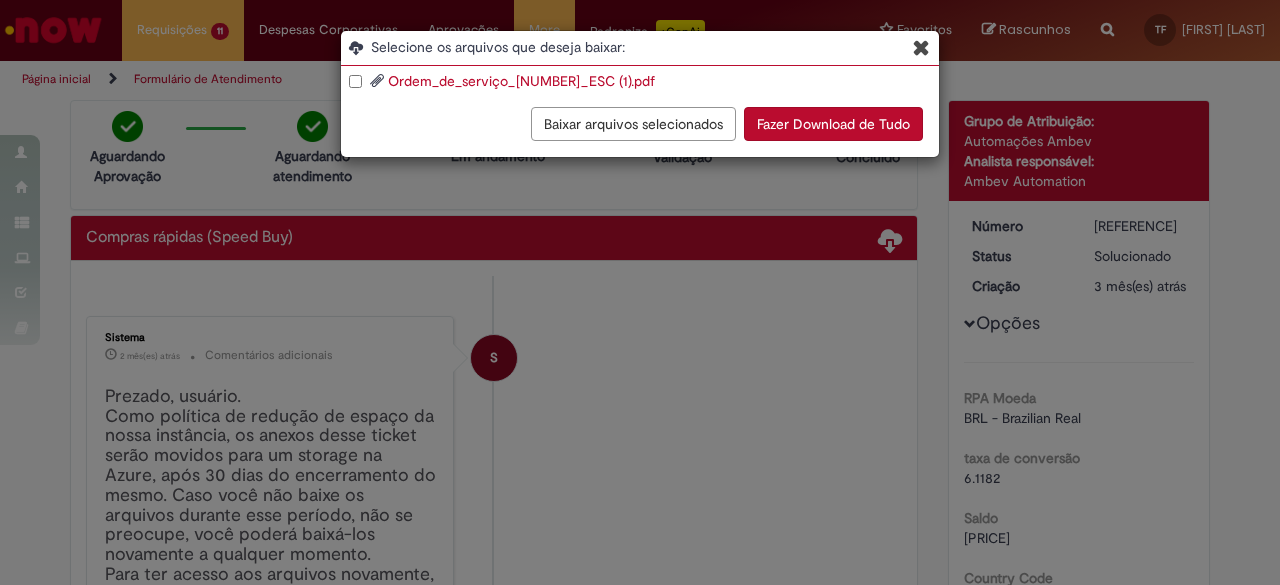 click on "Fazer Download de Tudo" at bounding box center (833, 124) 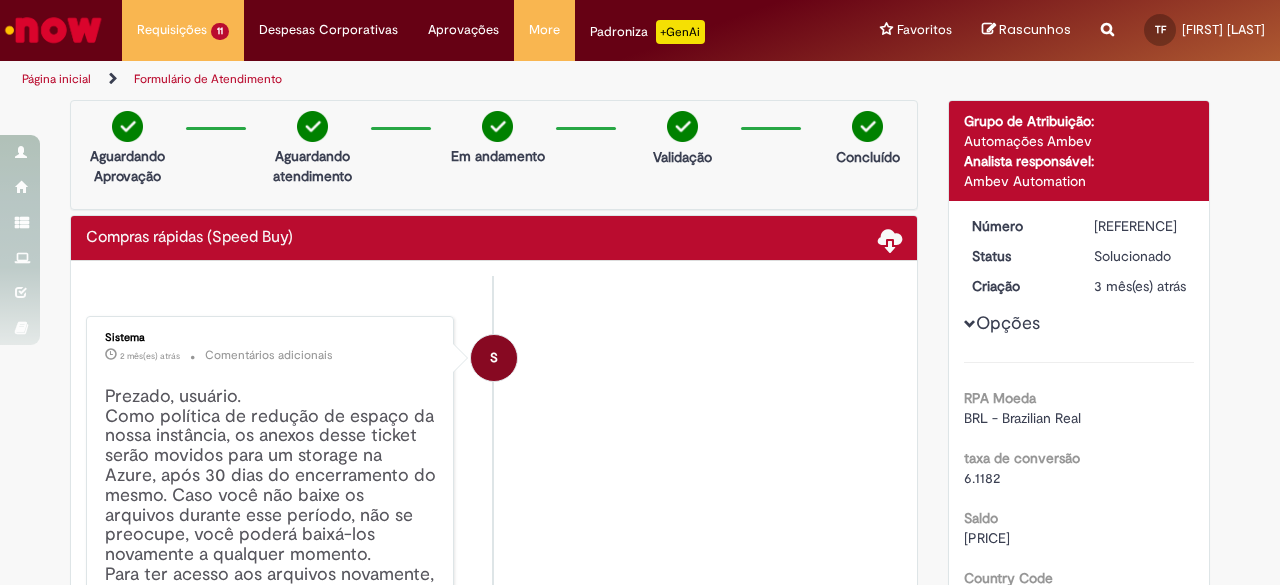 click on "[REFERENCE]" at bounding box center (1140, 226) 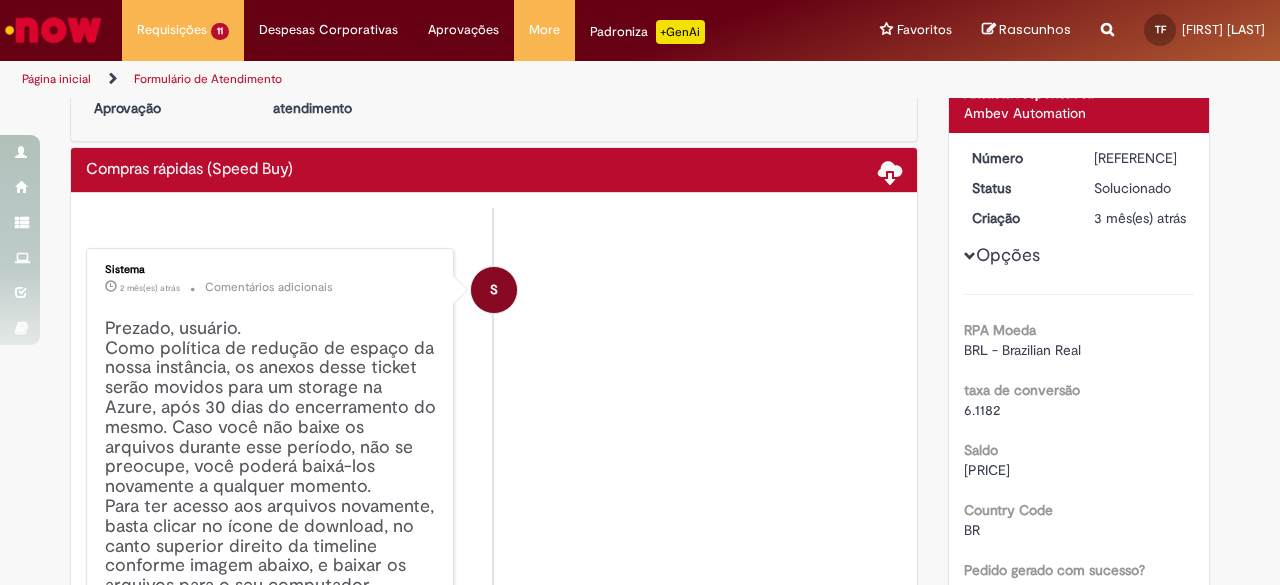 scroll, scrollTop: 100, scrollLeft: 0, axis: vertical 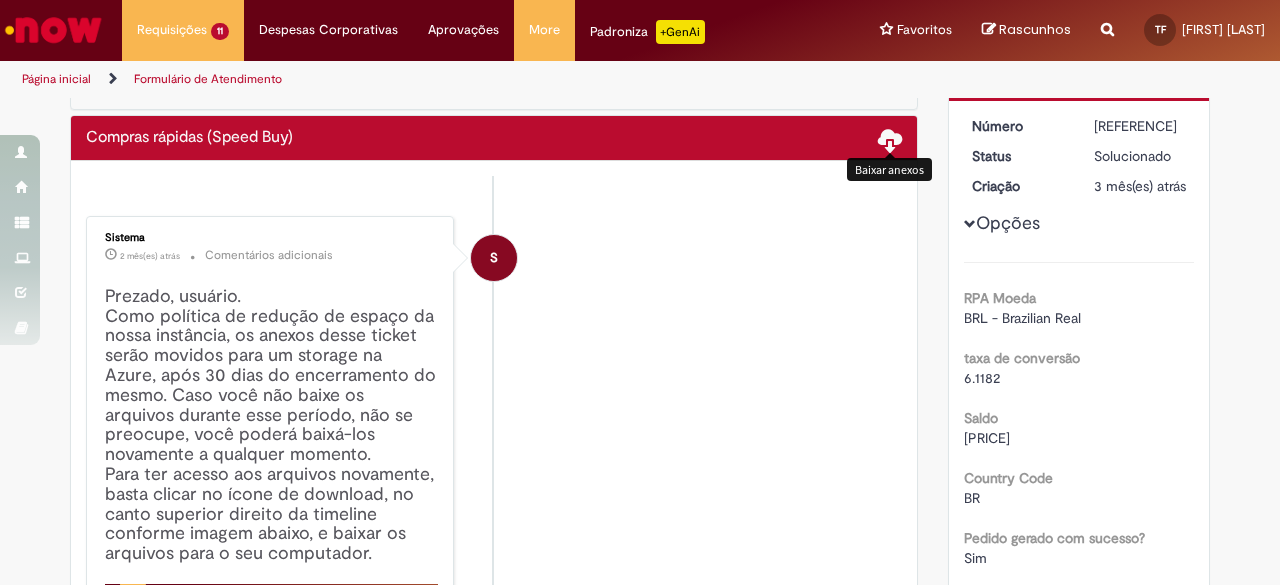 click at bounding box center [890, 139] 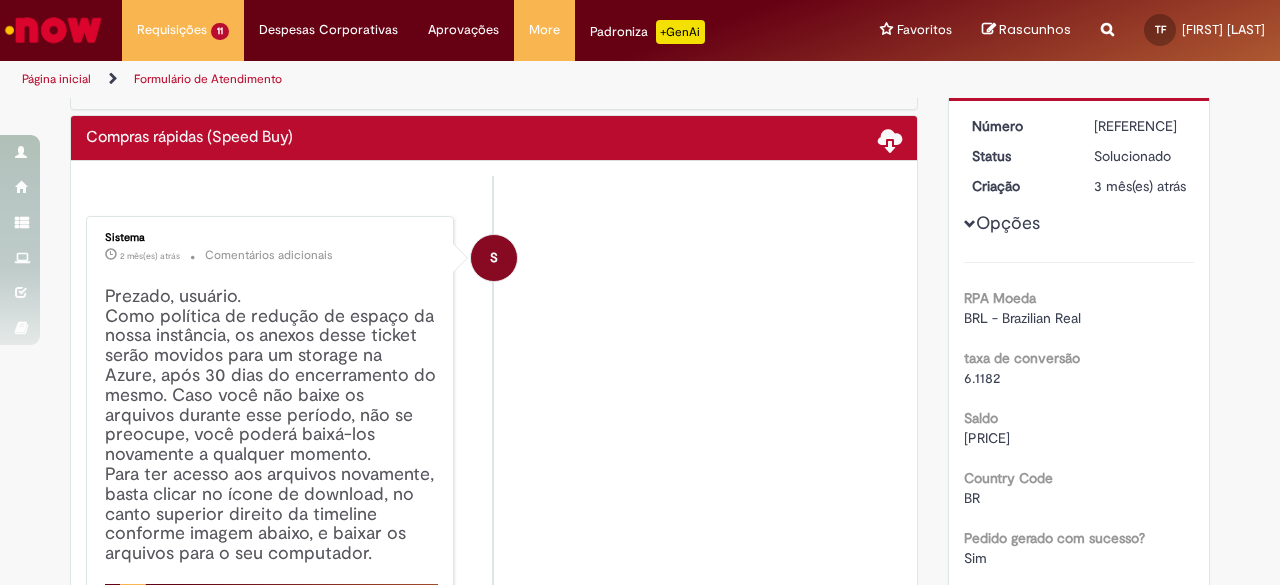 click at bounding box center (890, 139) 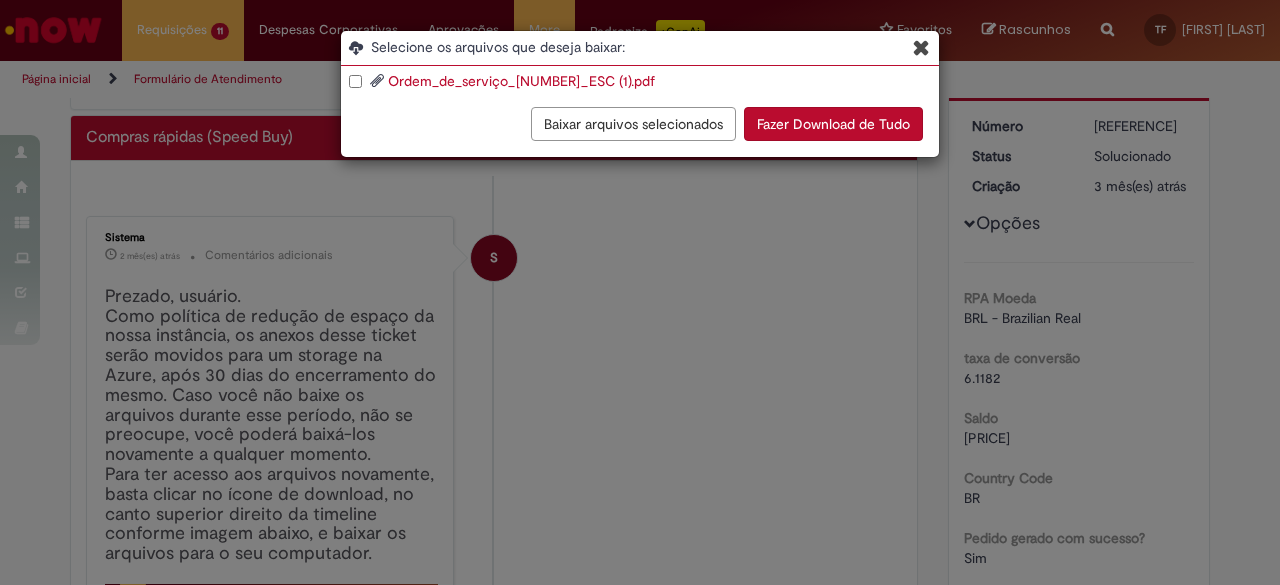 click on "Fazer Download de Tudo" at bounding box center [833, 124] 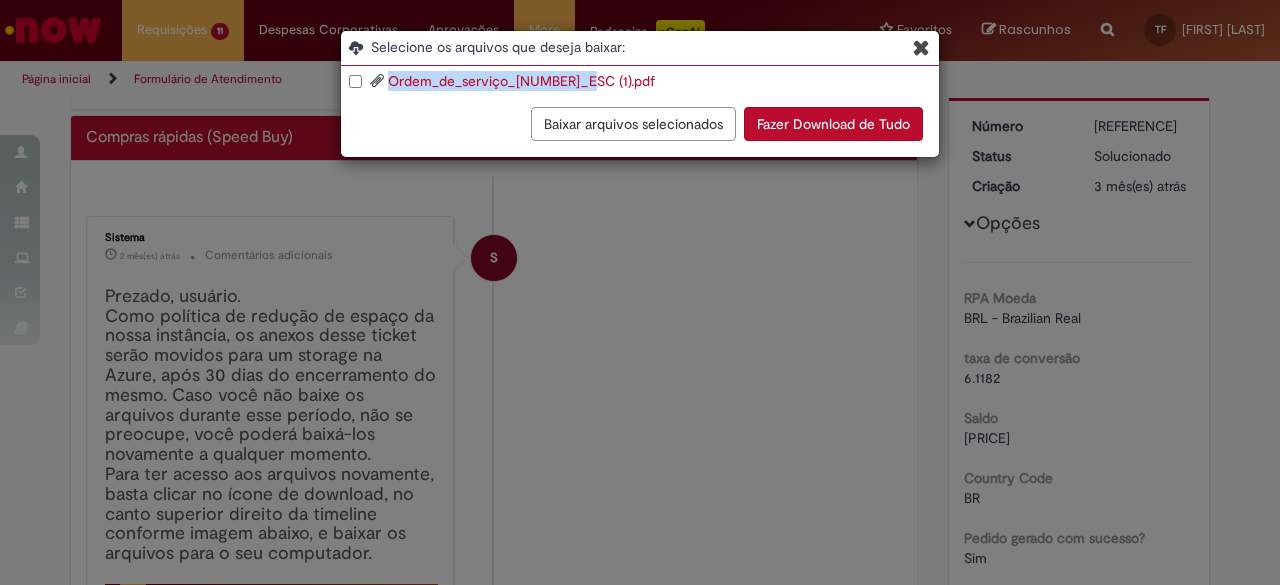 click at bounding box center (377, 81) 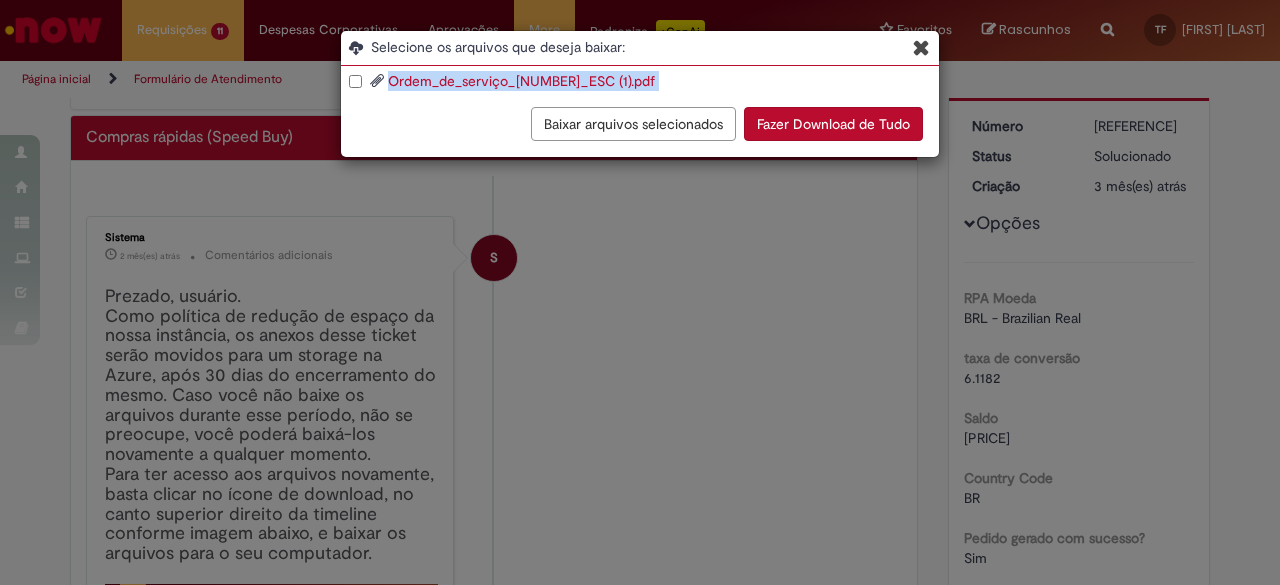 click at bounding box center [377, 81] 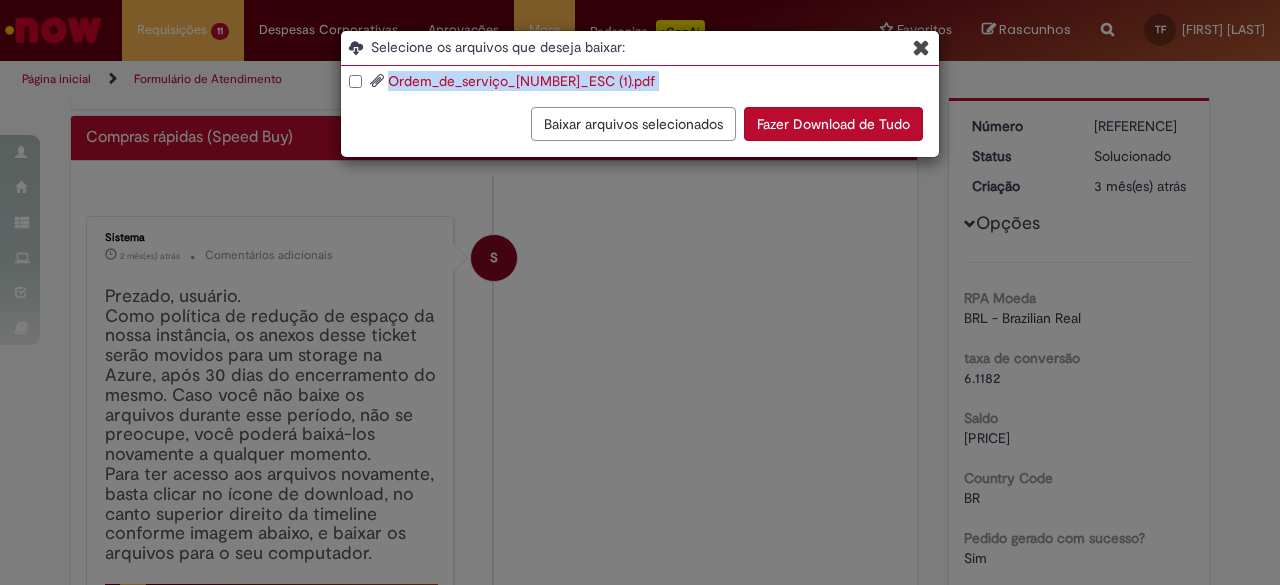click on "Fazer Download de Tudo" at bounding box center [833, 124] 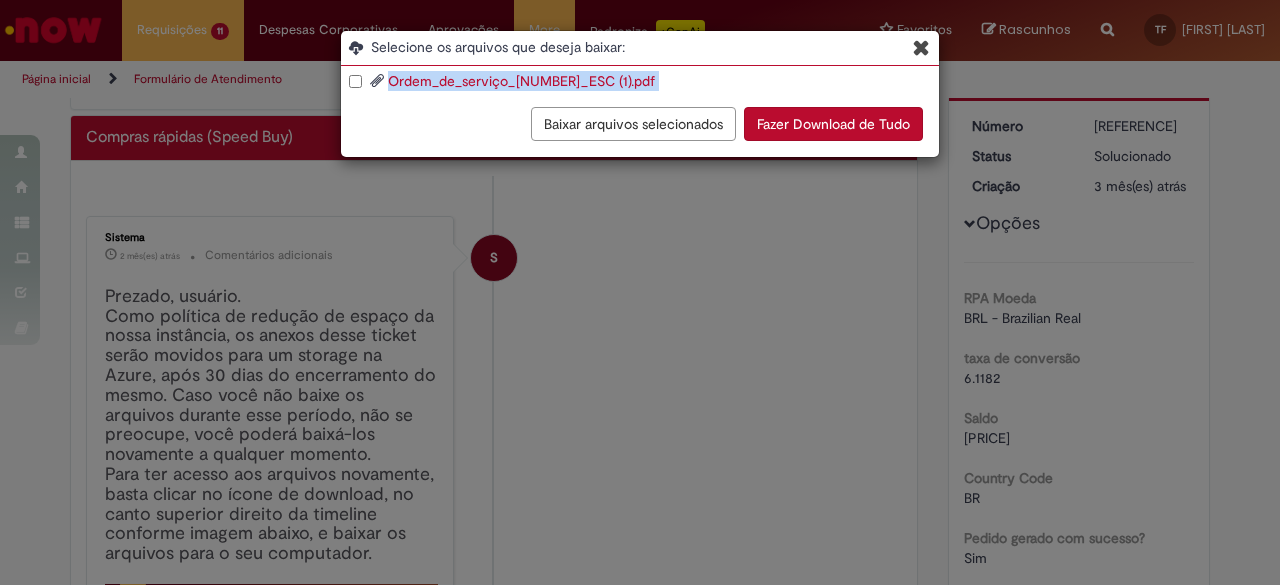 click on "Ordem_de_serviço_[NUMBER]_ESC (1).pdf" at bounding box center [644, 81] 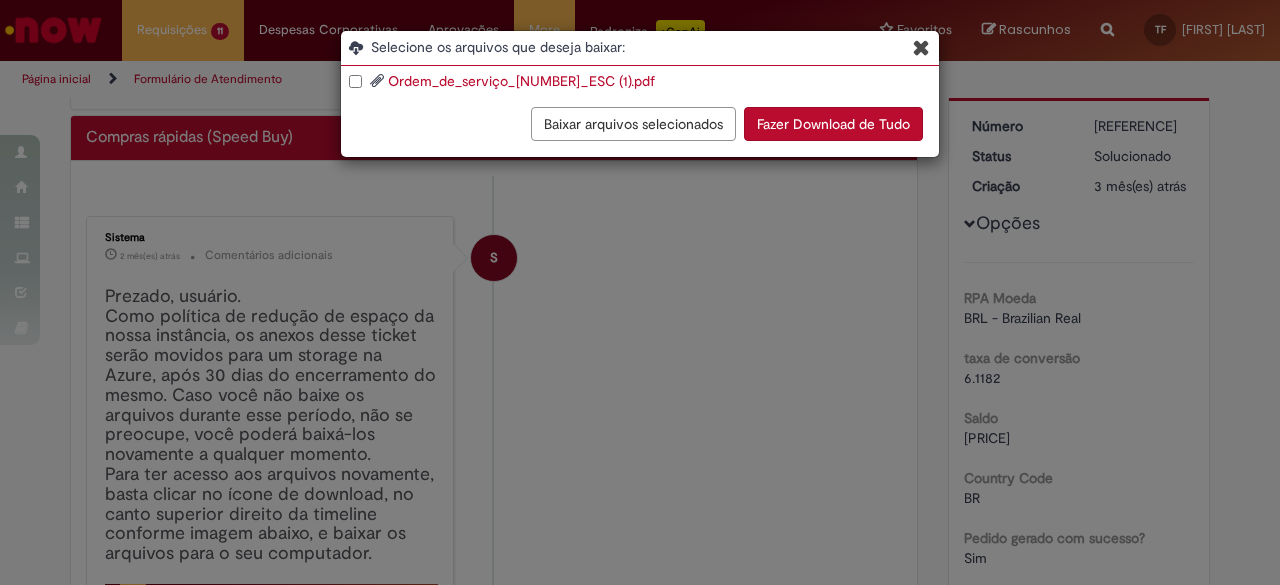 click at bounding box center (921, 47) 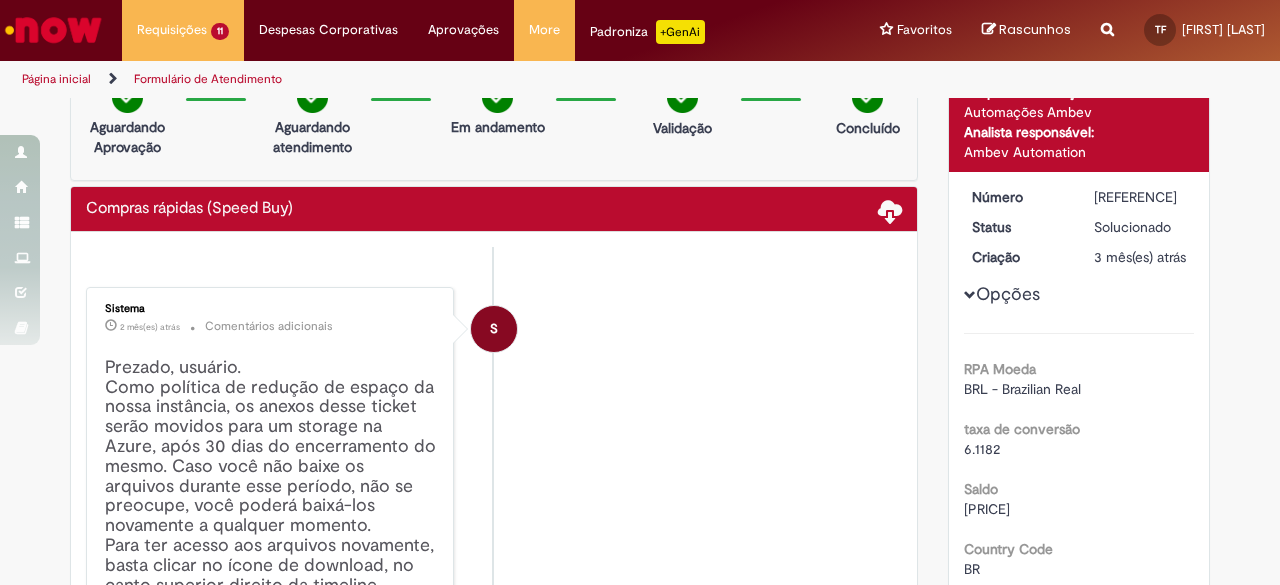 scroll, scrollTop: 0, scrollLeft: 0, axis: both 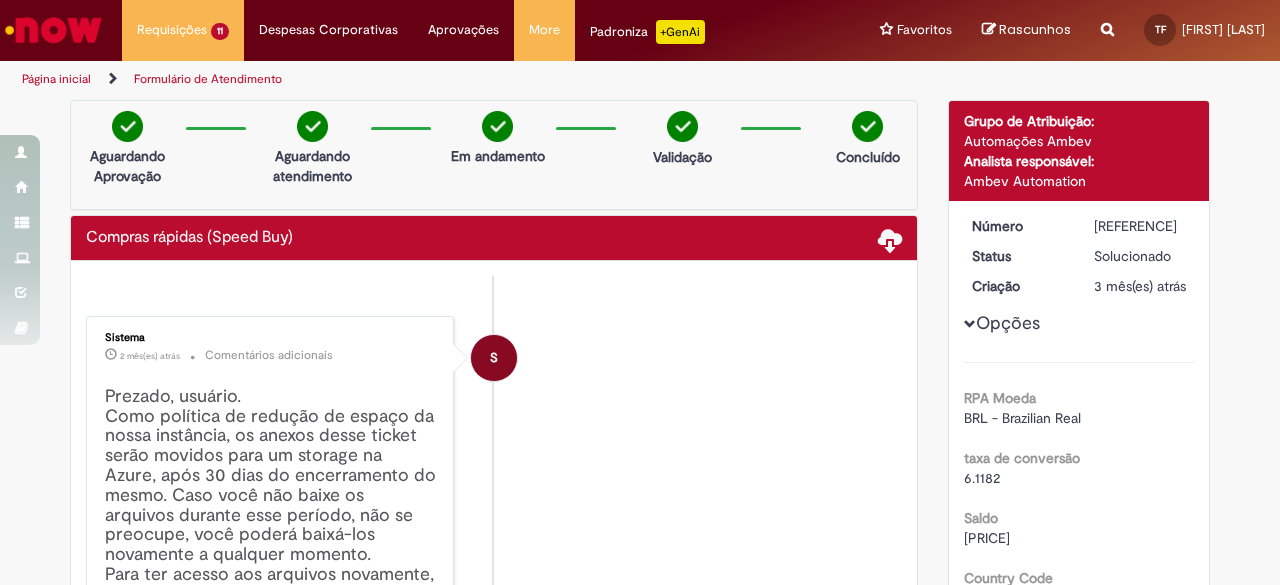 click on "Enviar
S
Sistema
[DURATION] atrás [DURATION] atrás     Comentários adicionais
Prezado, usuário. Como política de redução de espaço da nossa instância, os anexos desse ticket serão movidos para um storage na Azure, após 30 dias do encerramento do mesmo. Caso você não baixe os arquivos durante esse período, não se preocupe, você poderá baixá-los novamente a qualquer momento. Para ter acesso aos arquivos novamente, basta clicar no ícone de download, no canto superior direito da timeline conforme imagem abaixo, e baixar os arquivos para o seu computador. Obs.: Para baixar o arquivo você precisa estar conectado na VPN ou WA" at bounding box center (494, 1020) 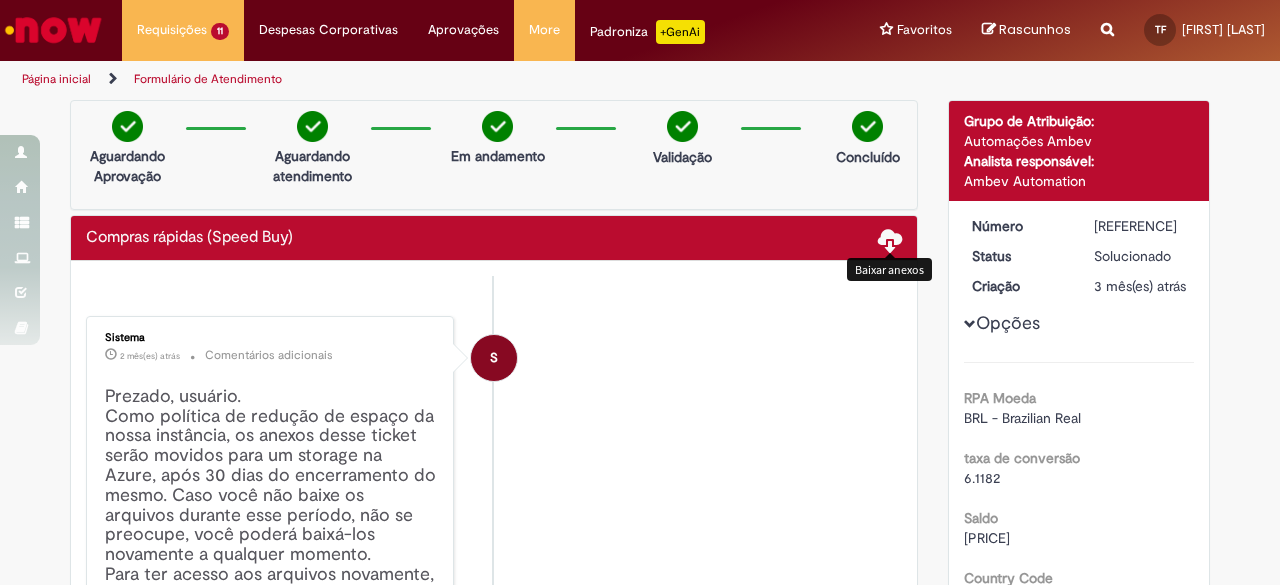 click at bounding box center (890, 239) 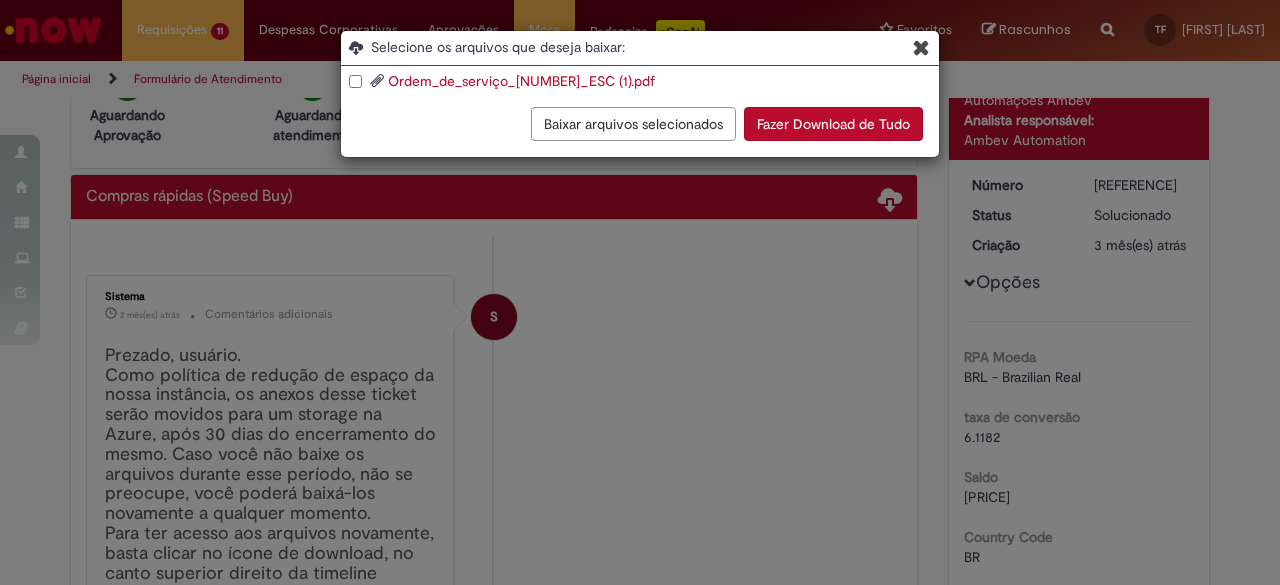 scroll, scrollTop: 0, scrollLeft: 0, axis: both 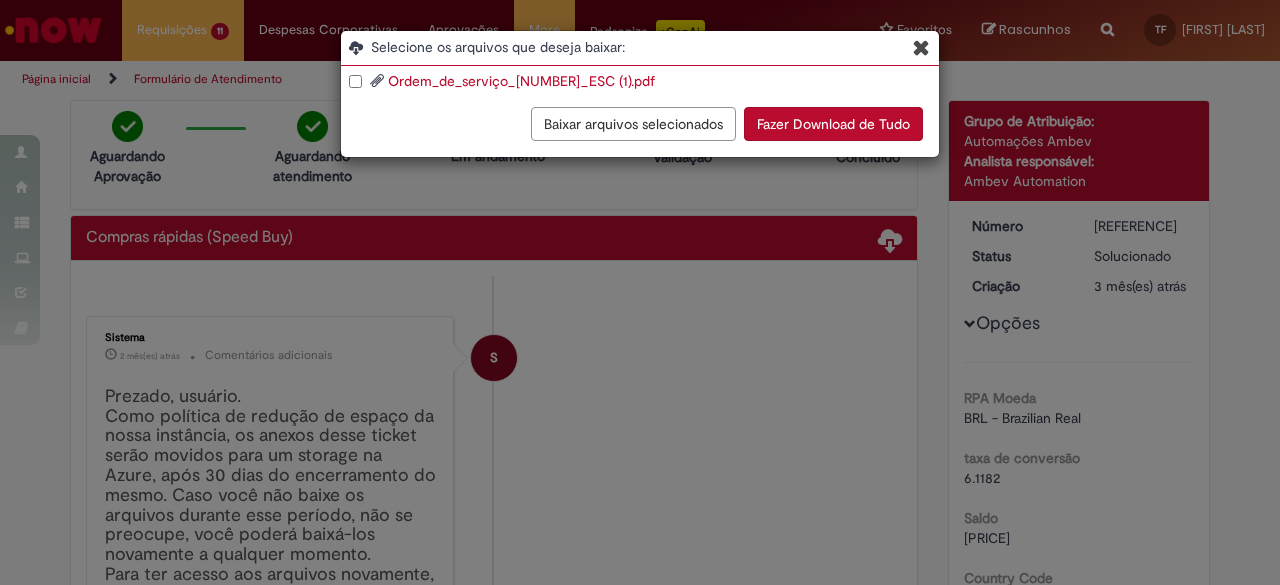 click on "Ordem_de_serviço_[NUMBER]_ESC (1).pdf" at bounding box center (640, 81) 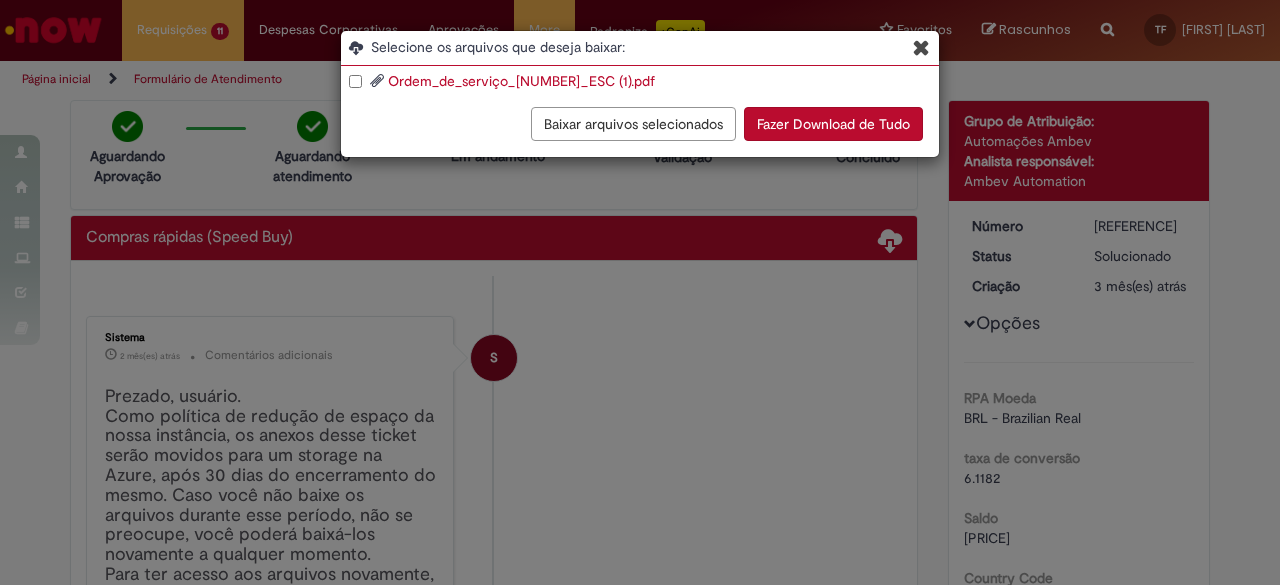 click at bounding box center [921, 47] 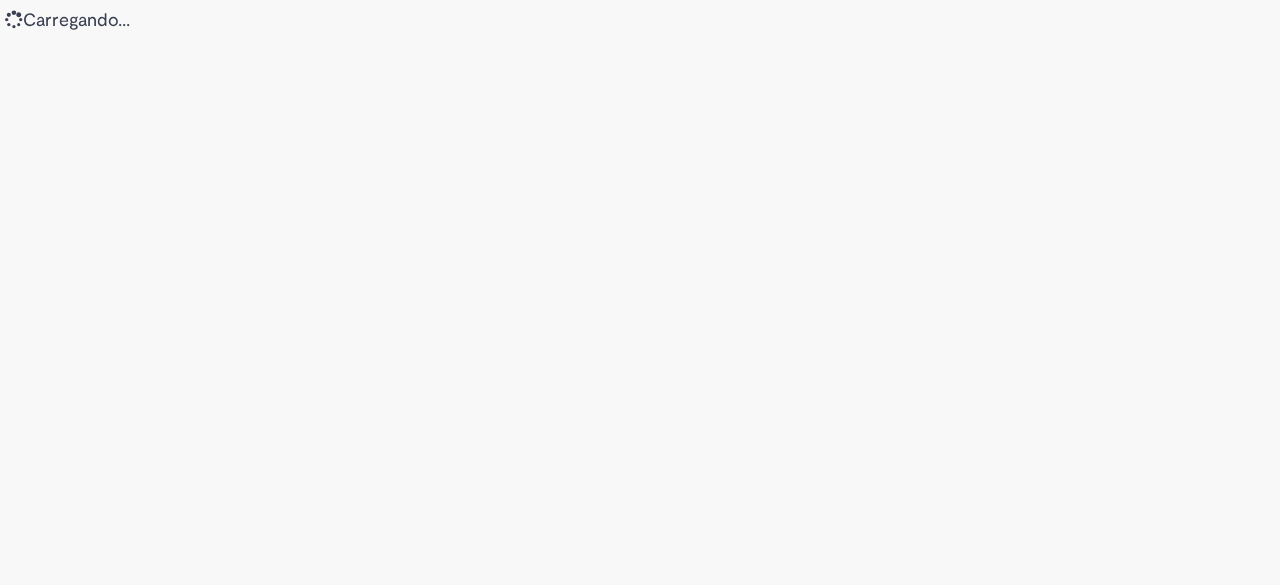 scroll, scrollTop: 0, scrollLeft: 0, axis: both 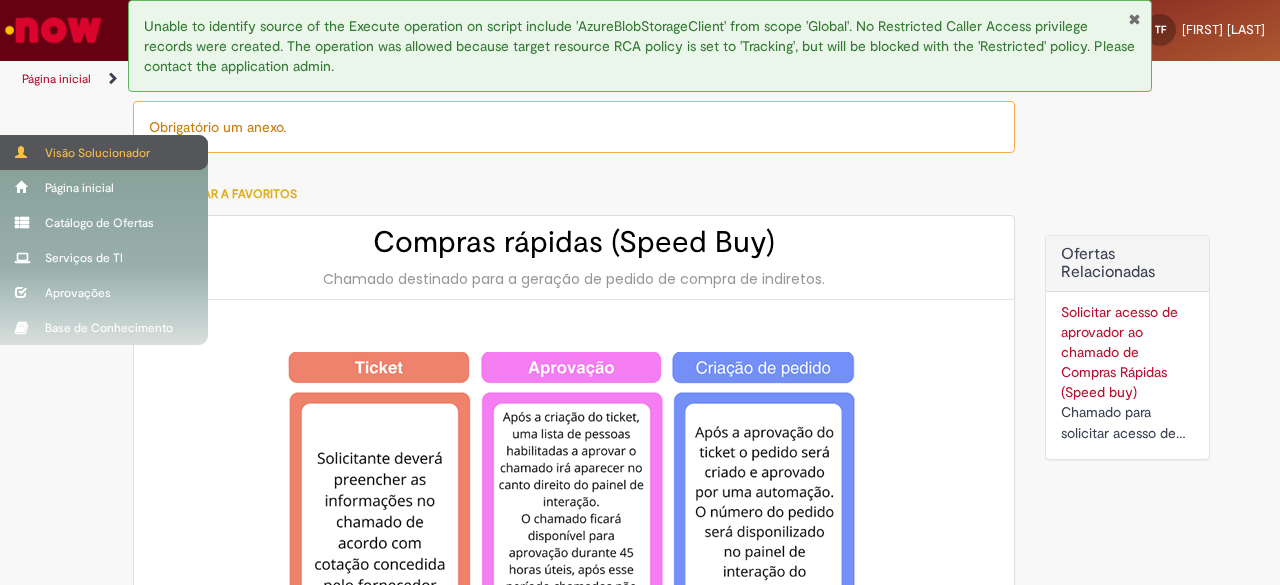 type on "**********" 